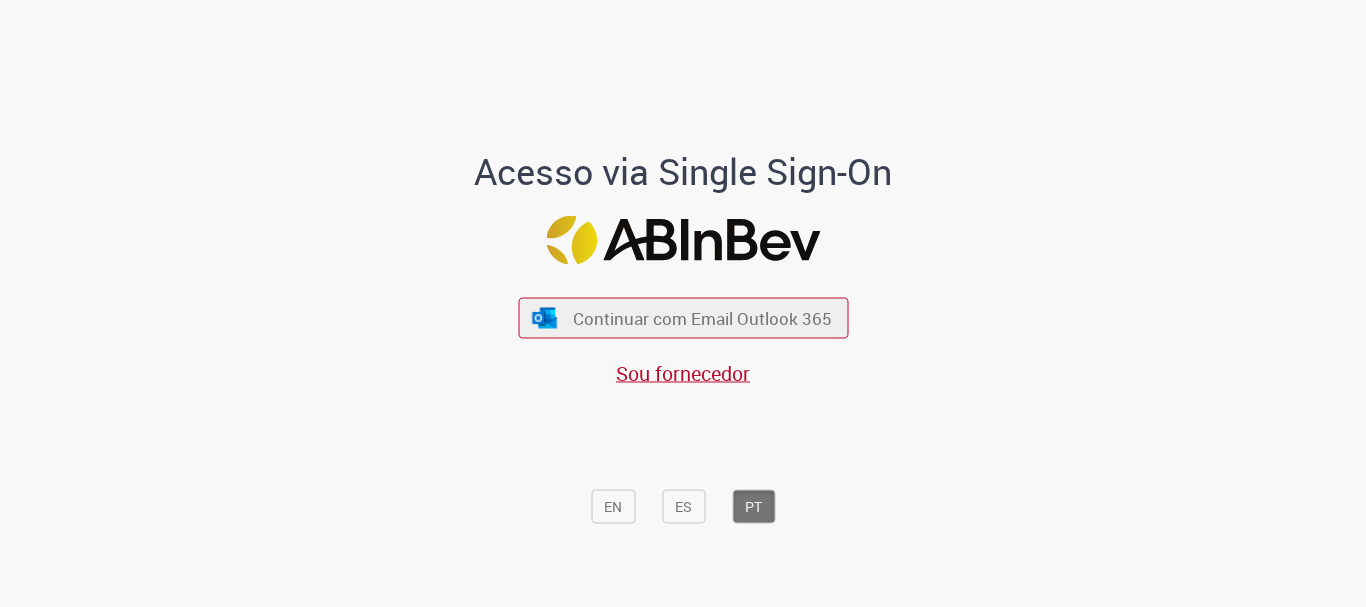 scroll, scrollTop: 0, scrollLeft: 0, axis: both 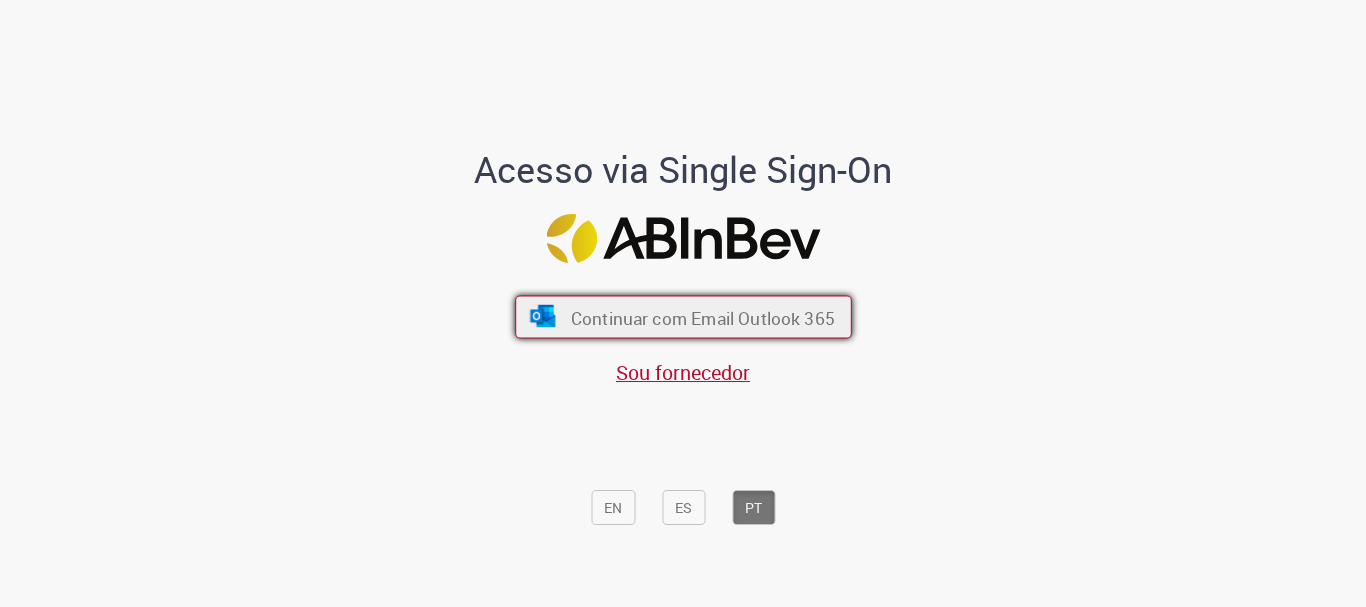 drag, startPoint x: 788, startPoint y: 315, endPoint x: 761, endPoint y: 315, distance: 27 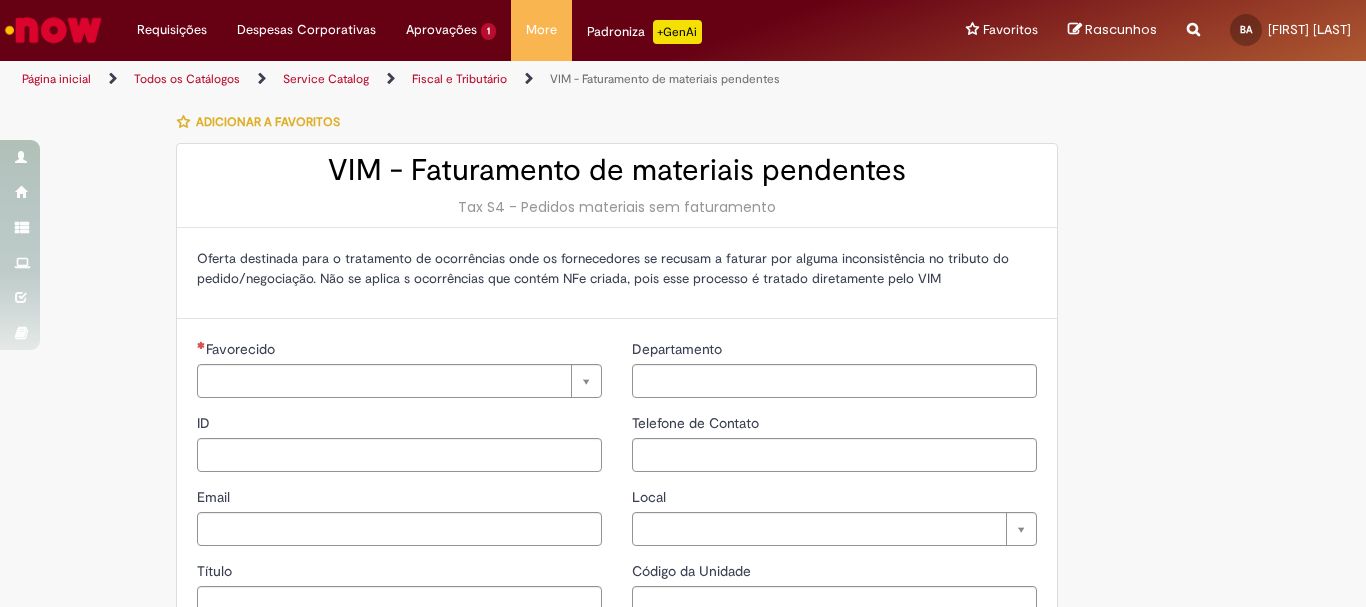 type on "**********" 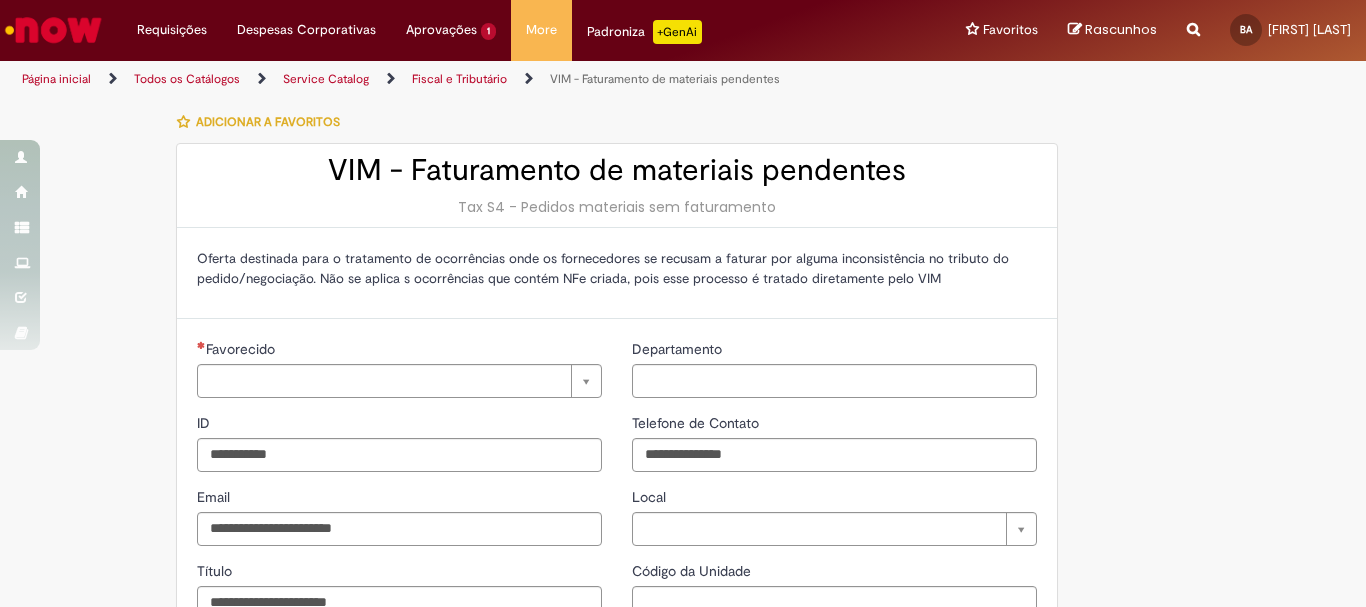 type on "**********" 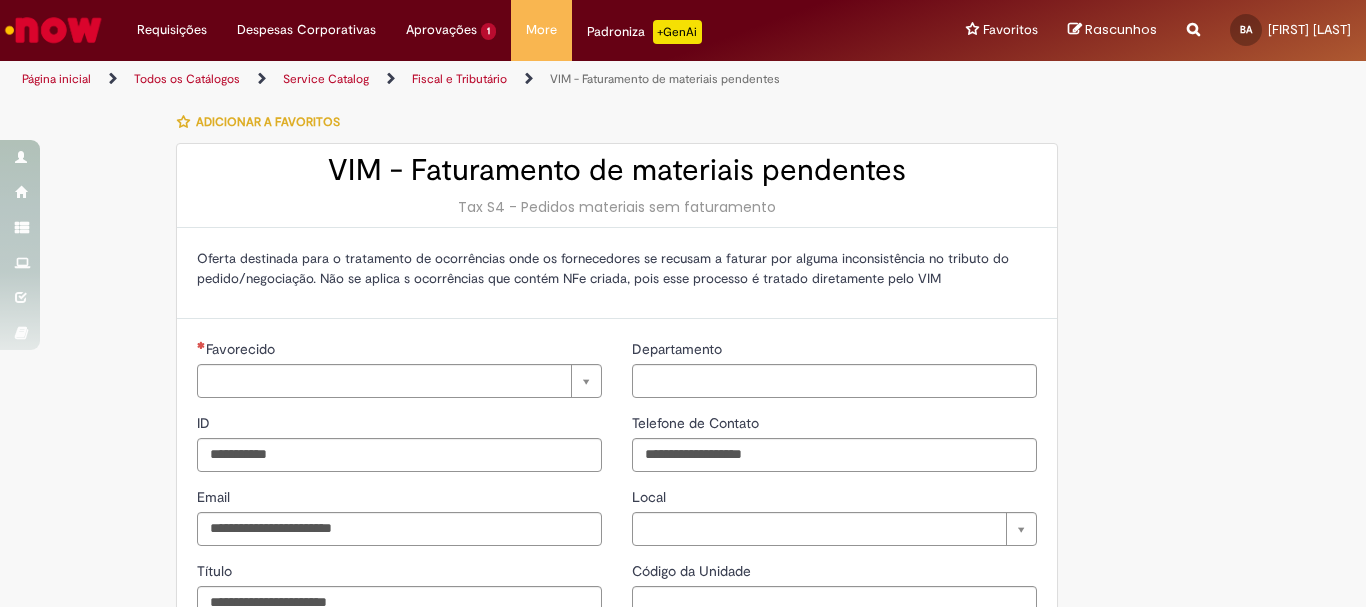 scroll, scrollTop: 0, scrollLeft: 0, axis: both 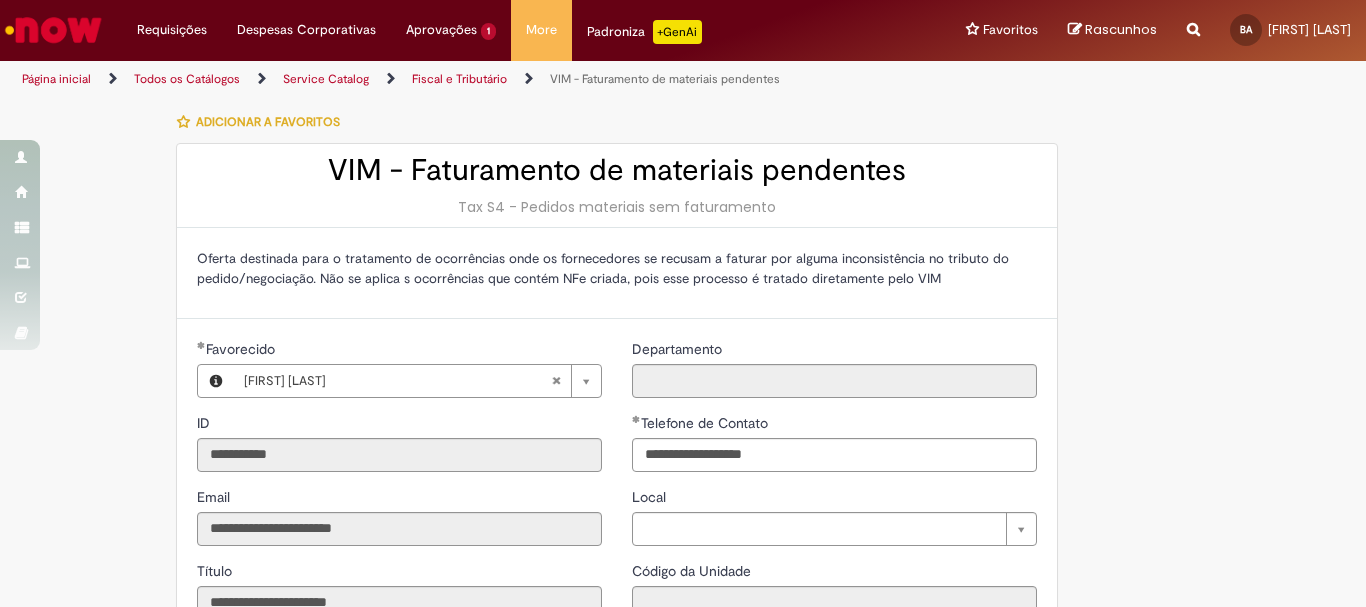 type on "**********" 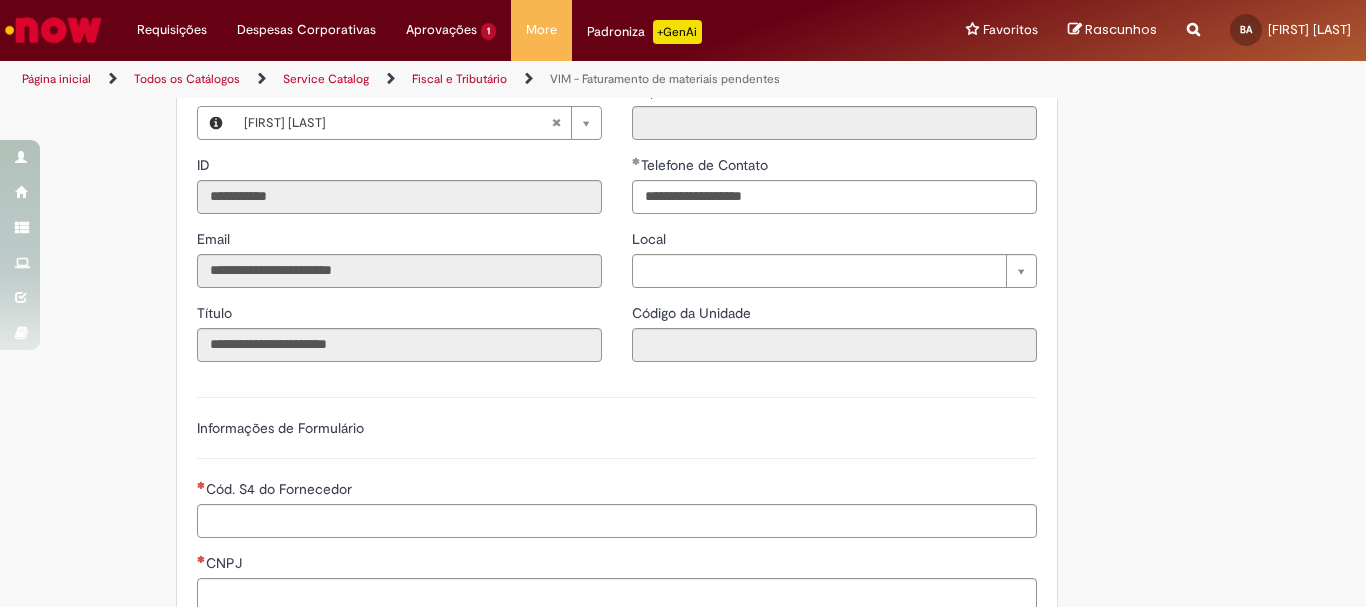 scroll, scrollTop: 300, scrollLeft: 0, axis: vertical 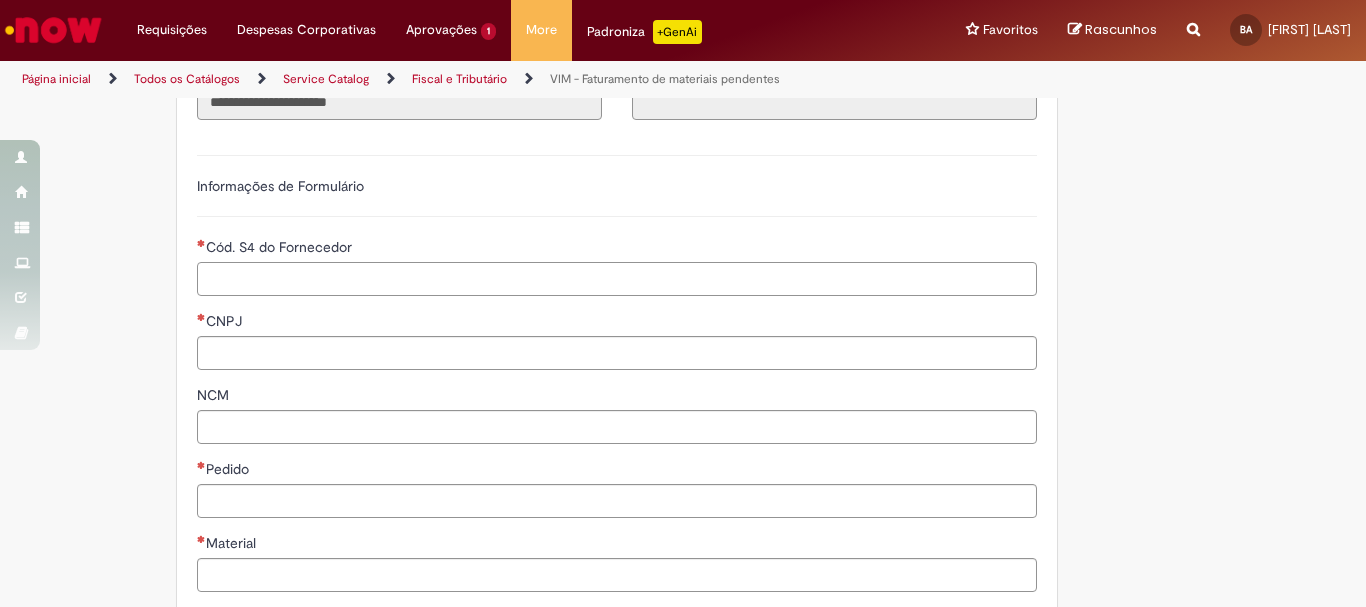 click on "Cód. S4 do Fornecedor" at bounding box center (617, 279) 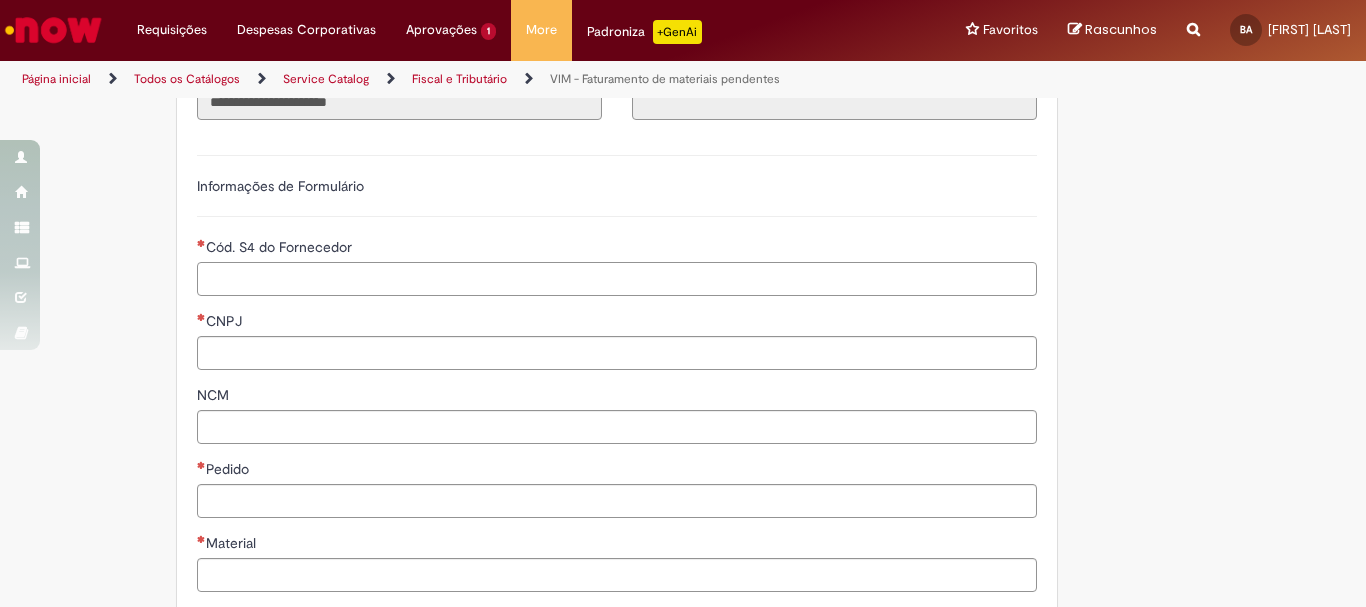 click on "Cód. S4 do Fornecedor" at bounding box center (617, 279) 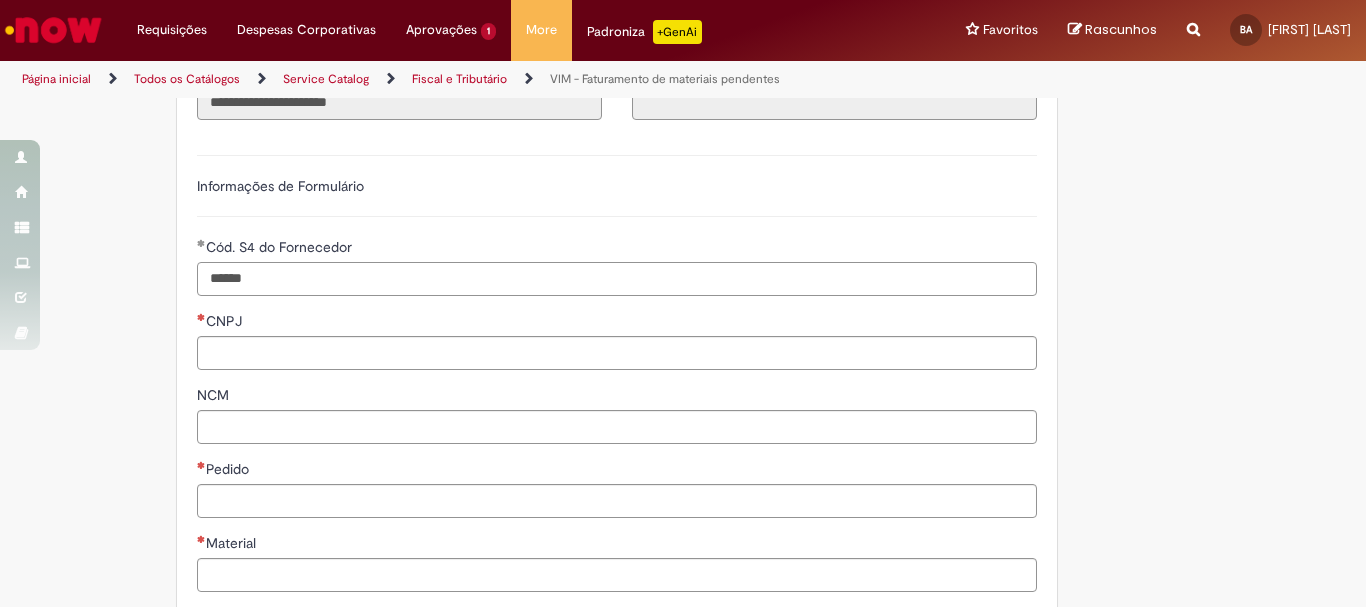 type on "******" 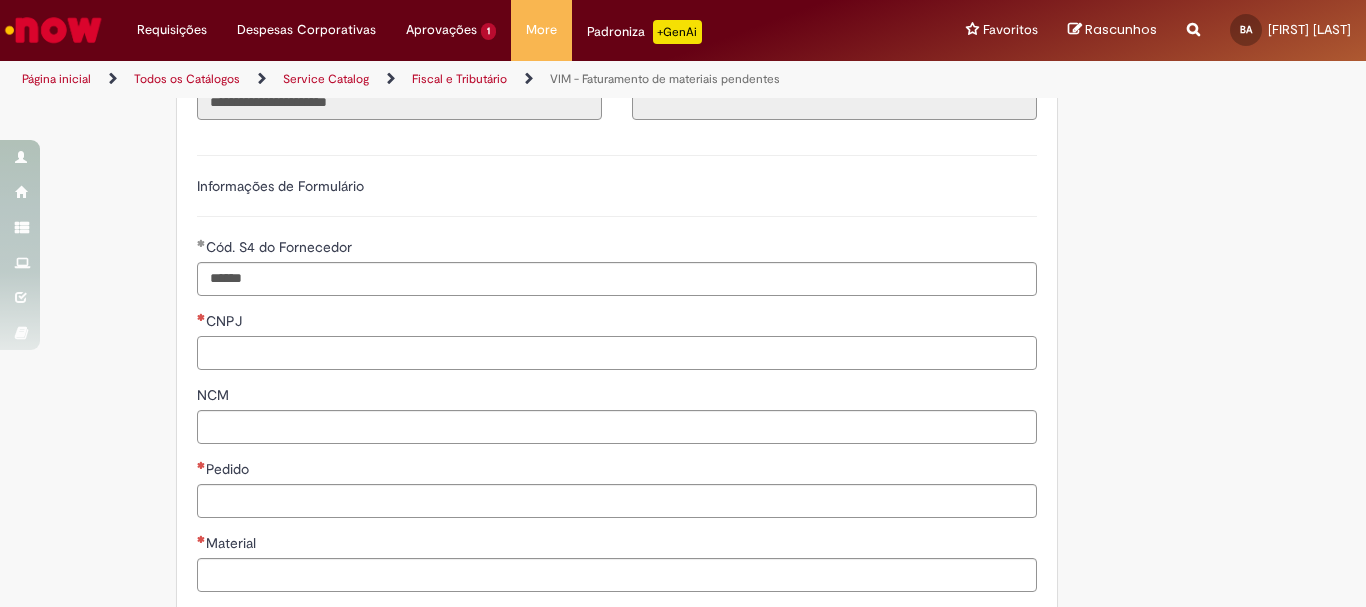 click on "CNPJ" at bounding box center (617, 353) 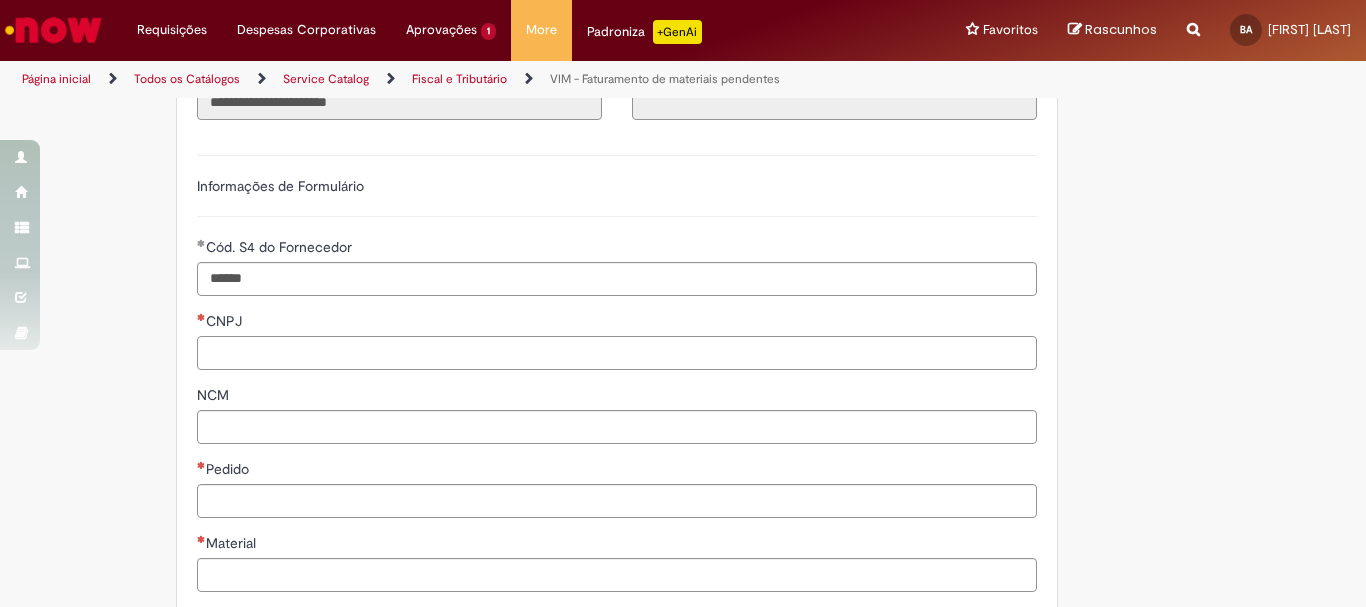 click on "CNPJ" at bounding box center (617, 353) 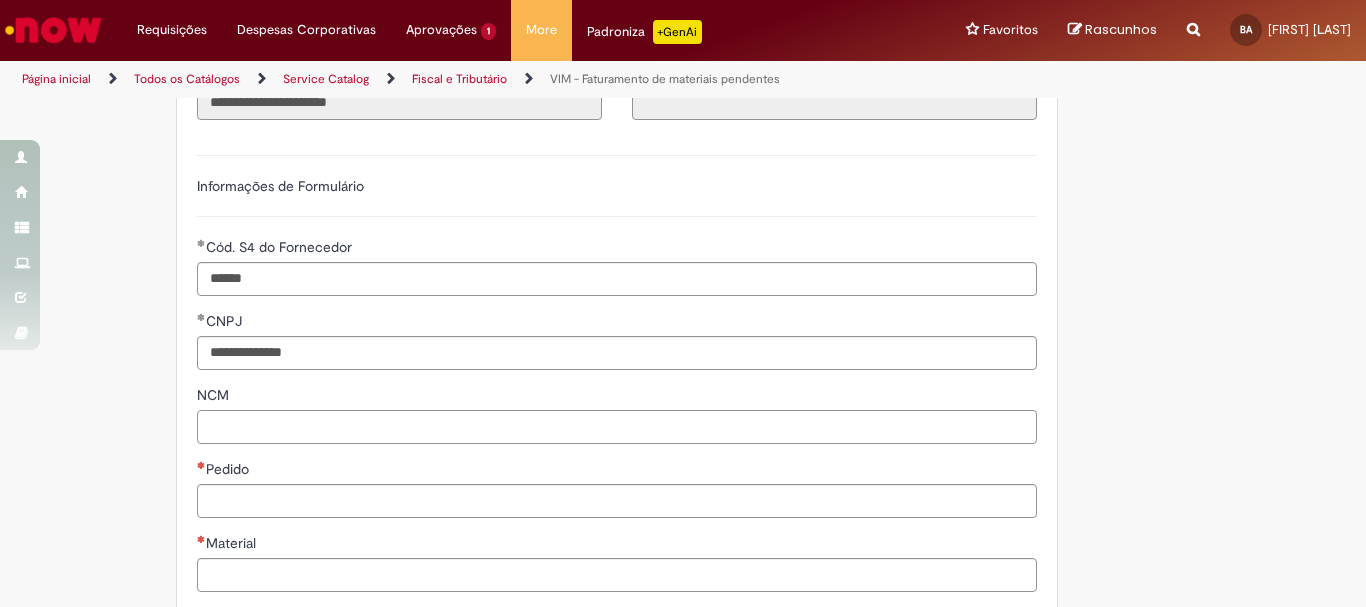 click on "NCM" at bounding box center (617, 427) 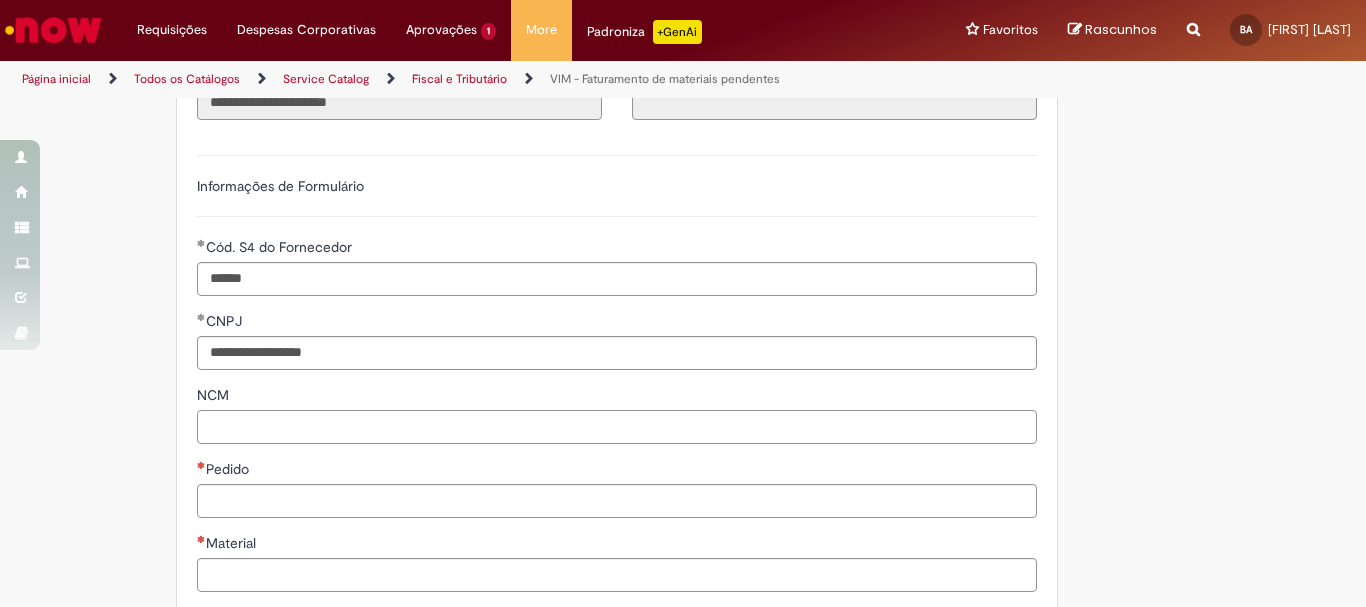 click on "NCM" at bounding box center [617, 427] 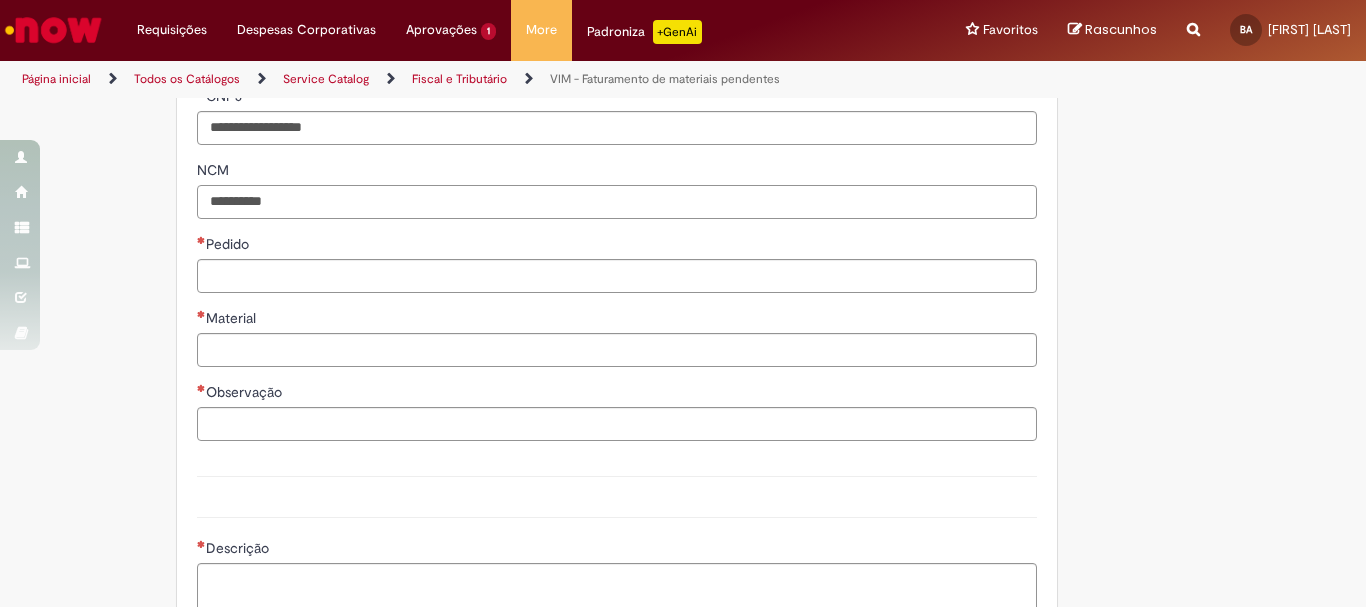 scroll, scrollTop: 800, scrollLeft: 0, axis: vertical 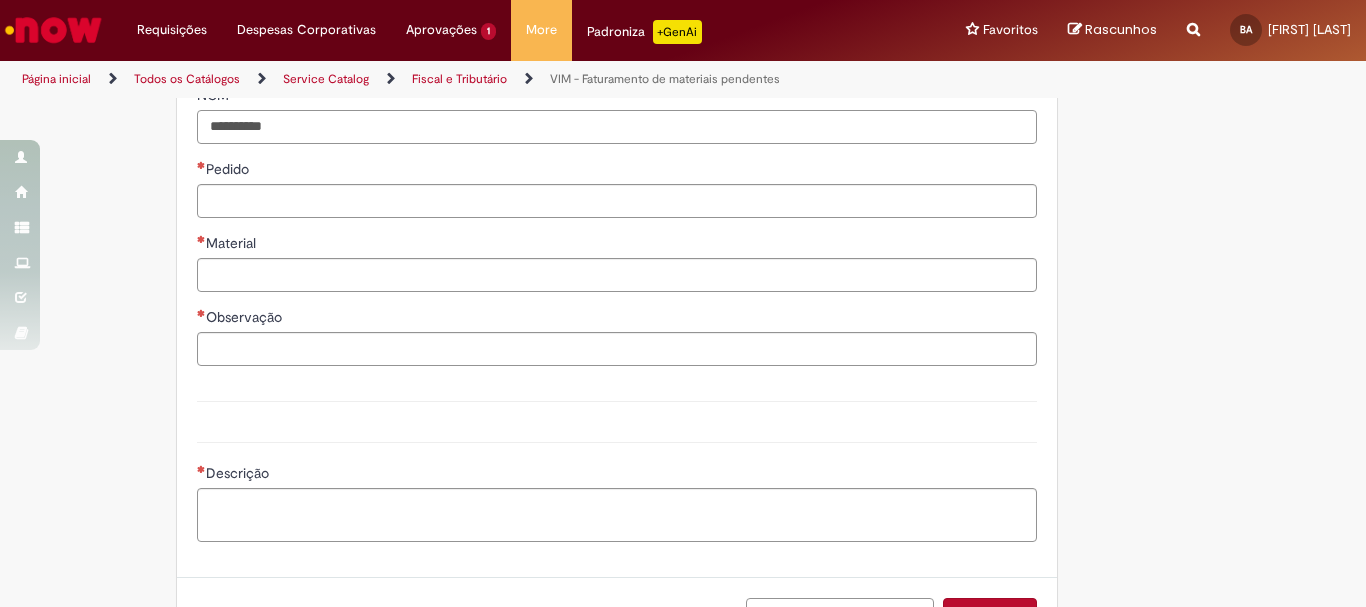 type on "**********" 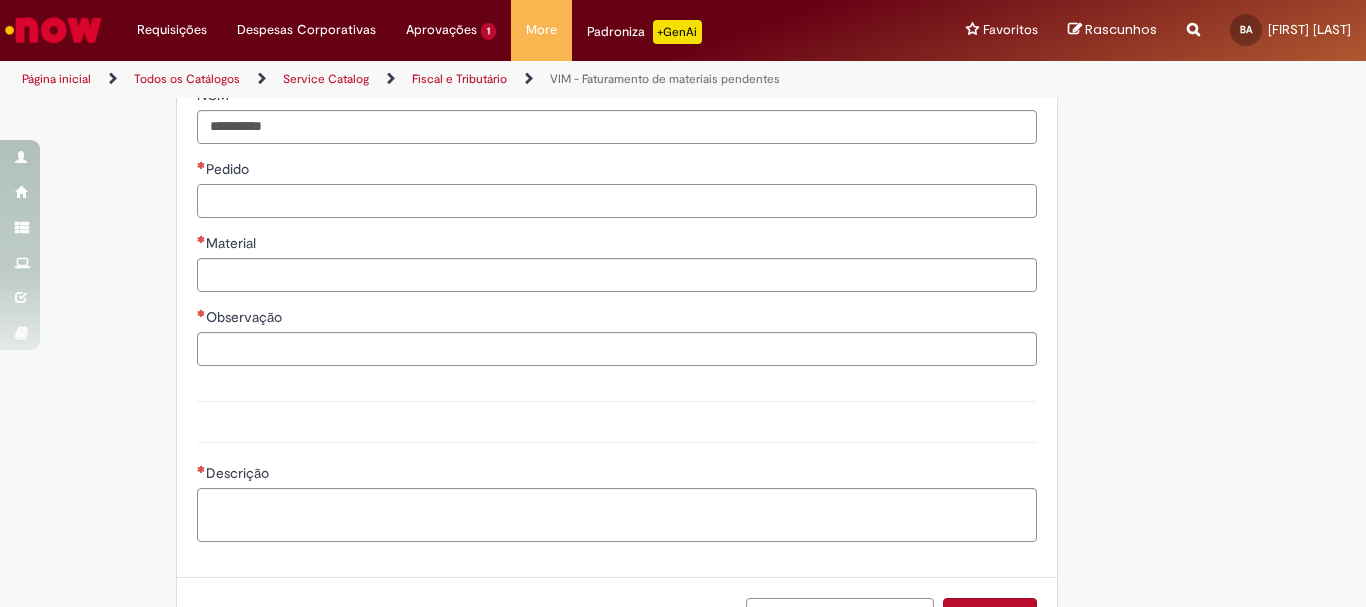 click on "Pedido" at bounding box center [617, 201] 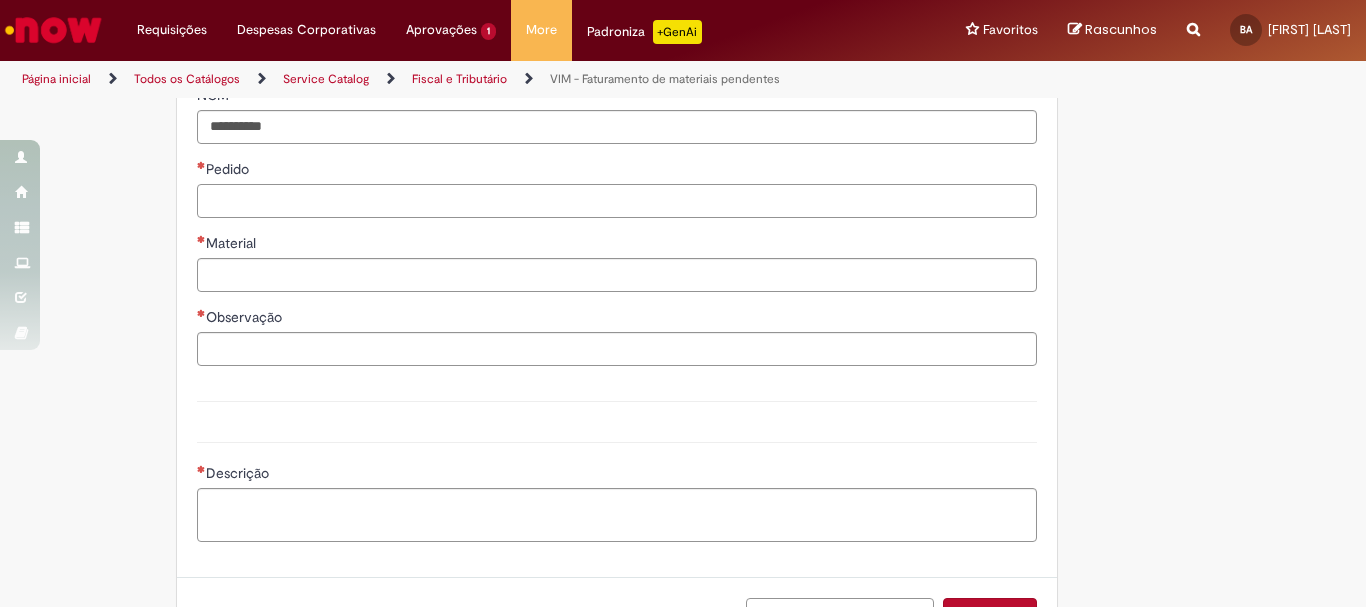 click on "Pedido" at bounding box center [617, 201] 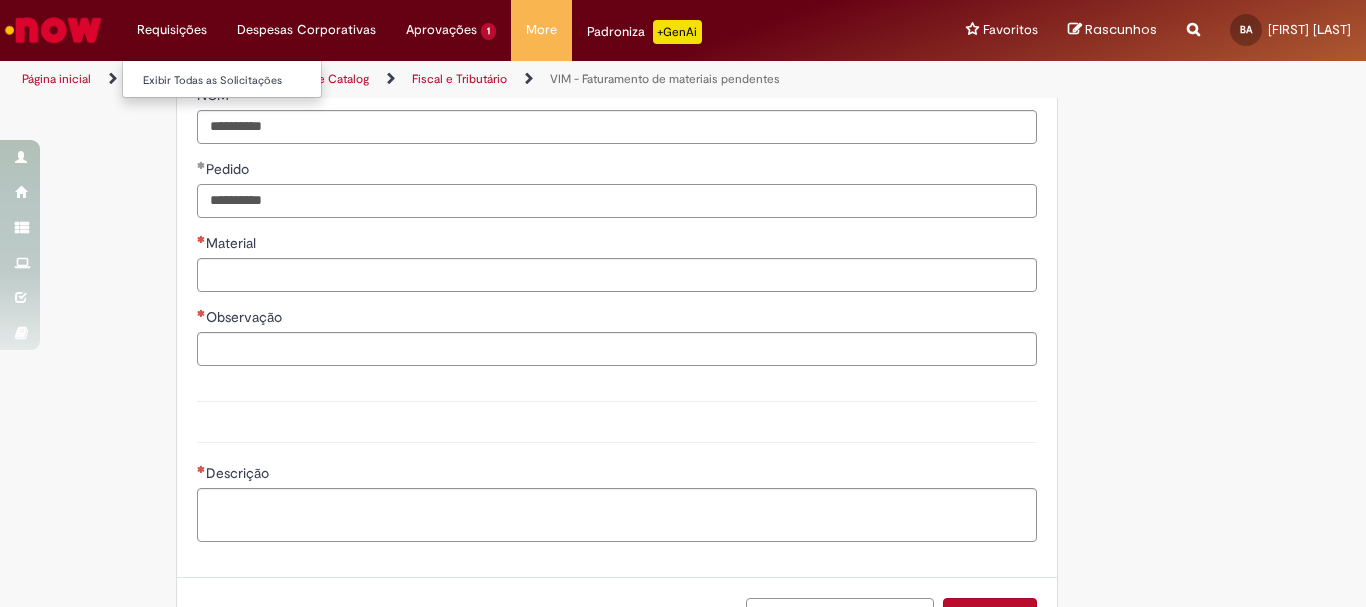 type on "**********" 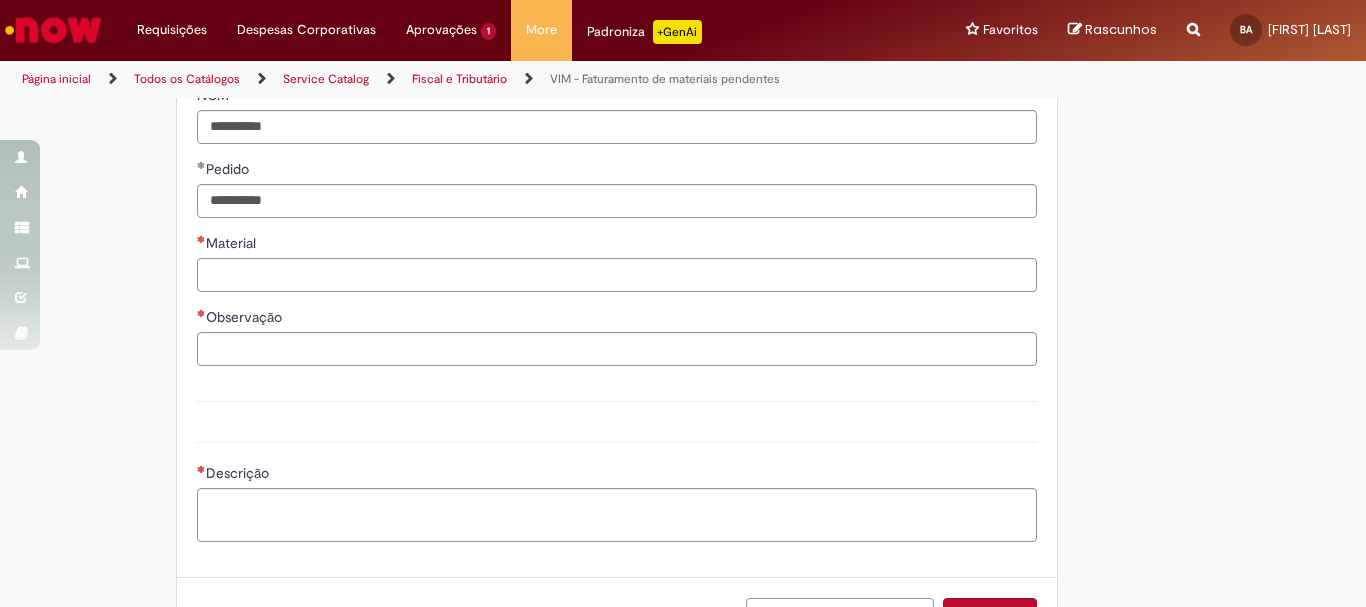 click on "Material" at bounding box center (617, 275) 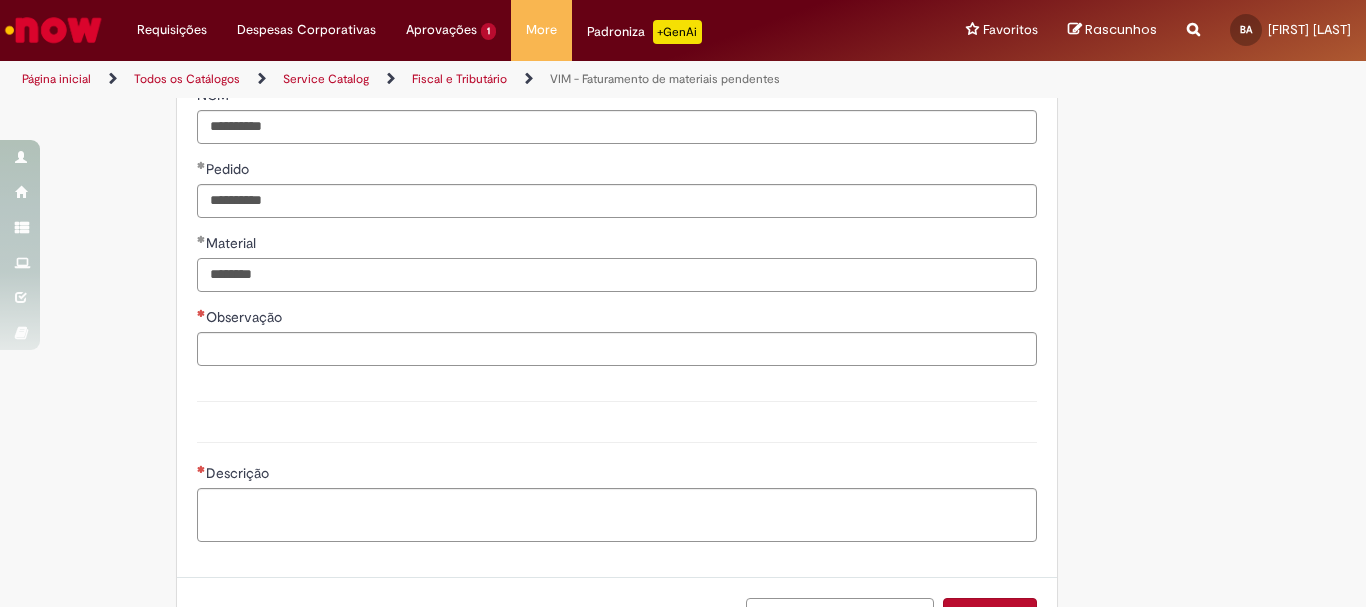 type on "********" 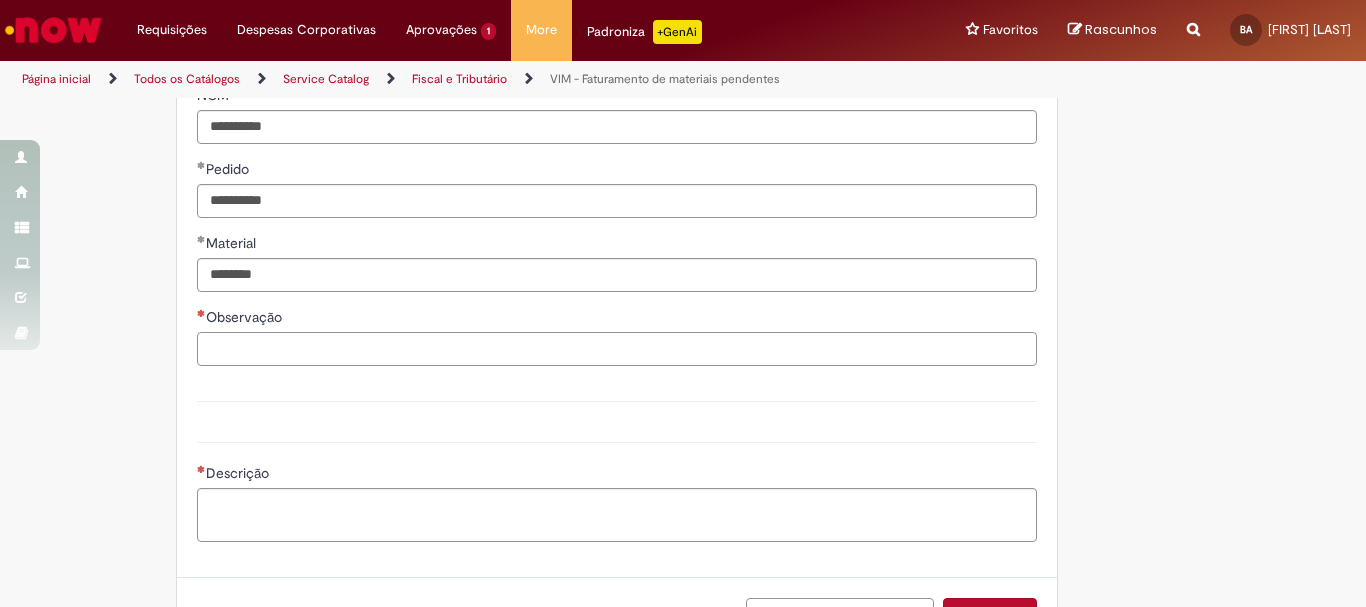 click on "Observação" at bounding box center [617, 349] 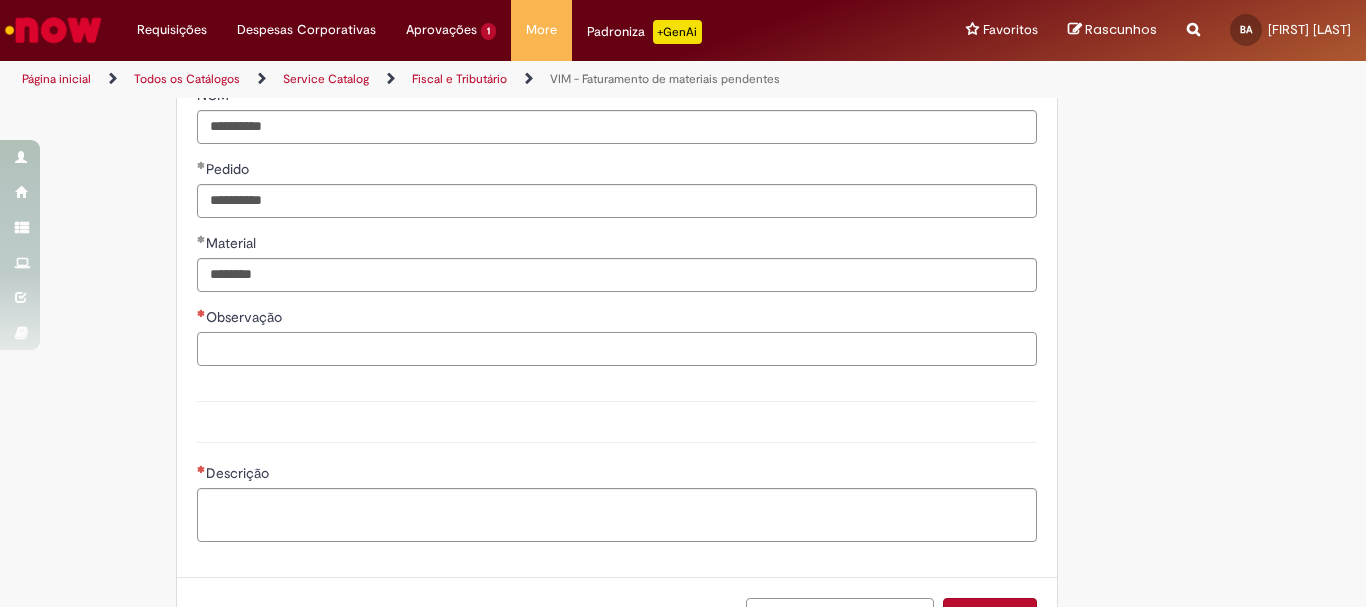 click on "Observação" at bounding box center [617, 349] 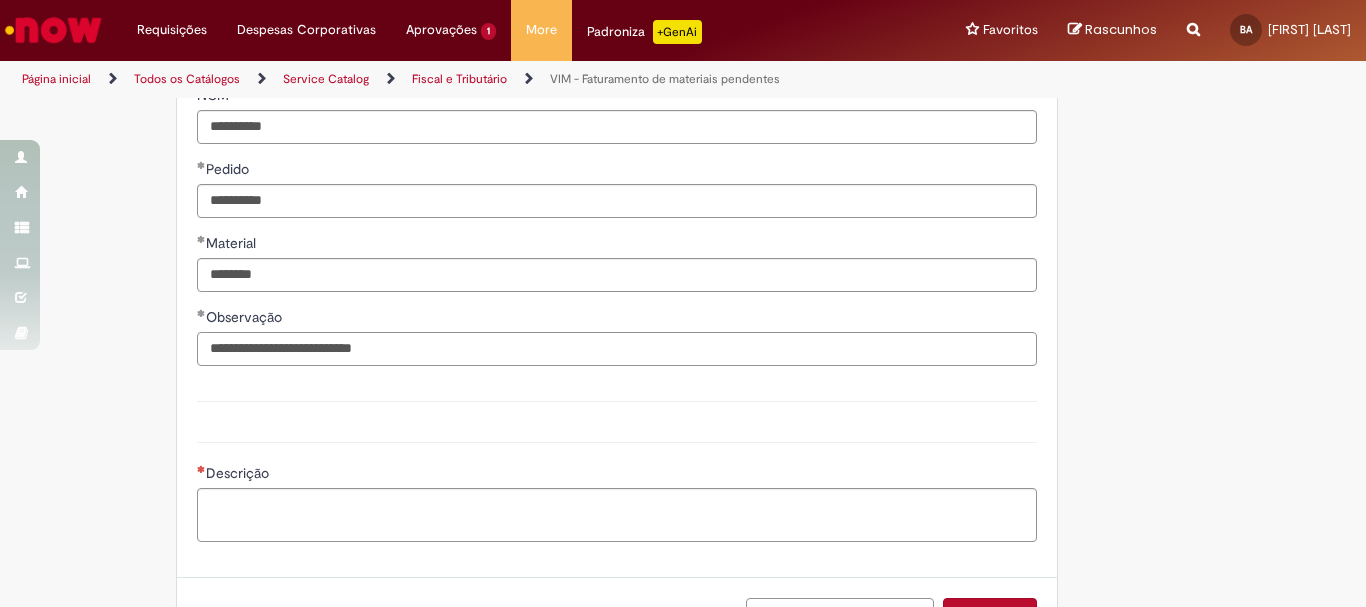 click on "**********" at bounding box center [617, 349] 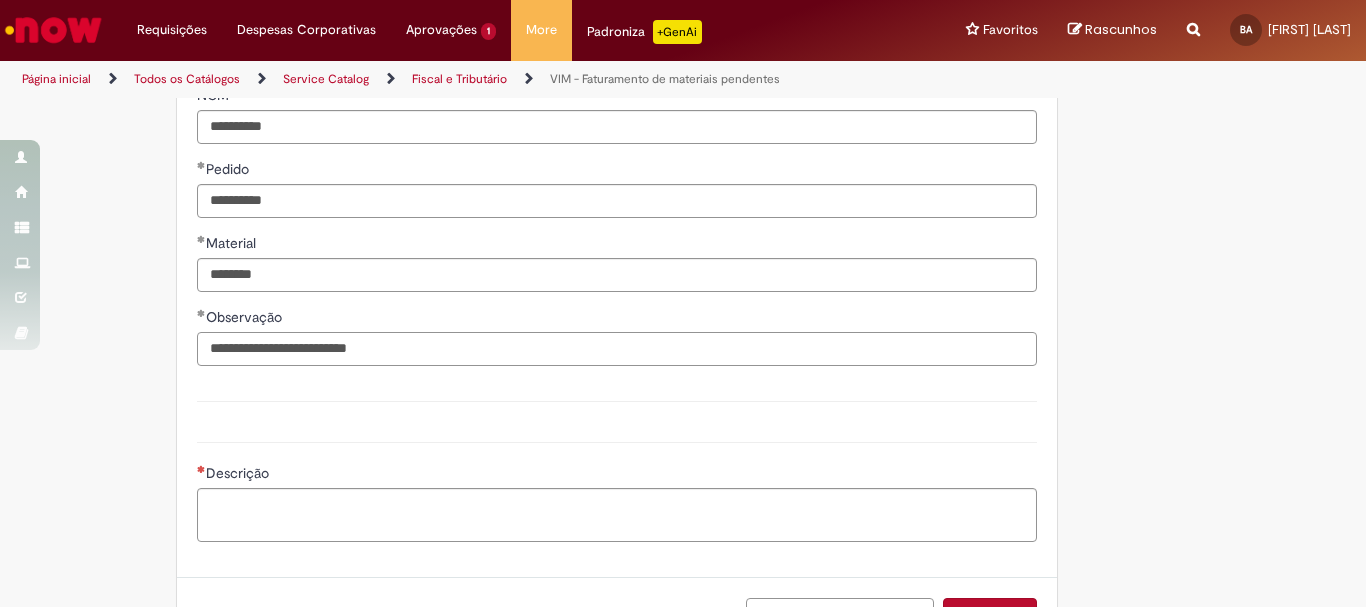 type on "**********" 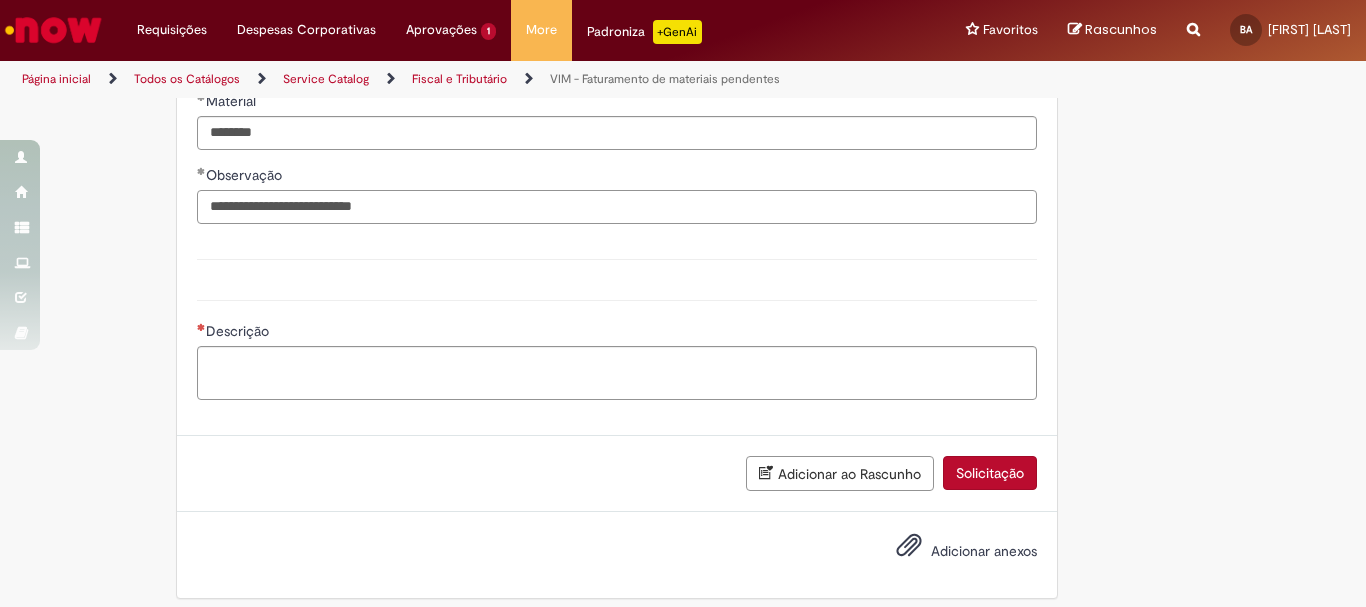 scroll, scrollTop: 956, scrollLeft: 0, axis: vertical 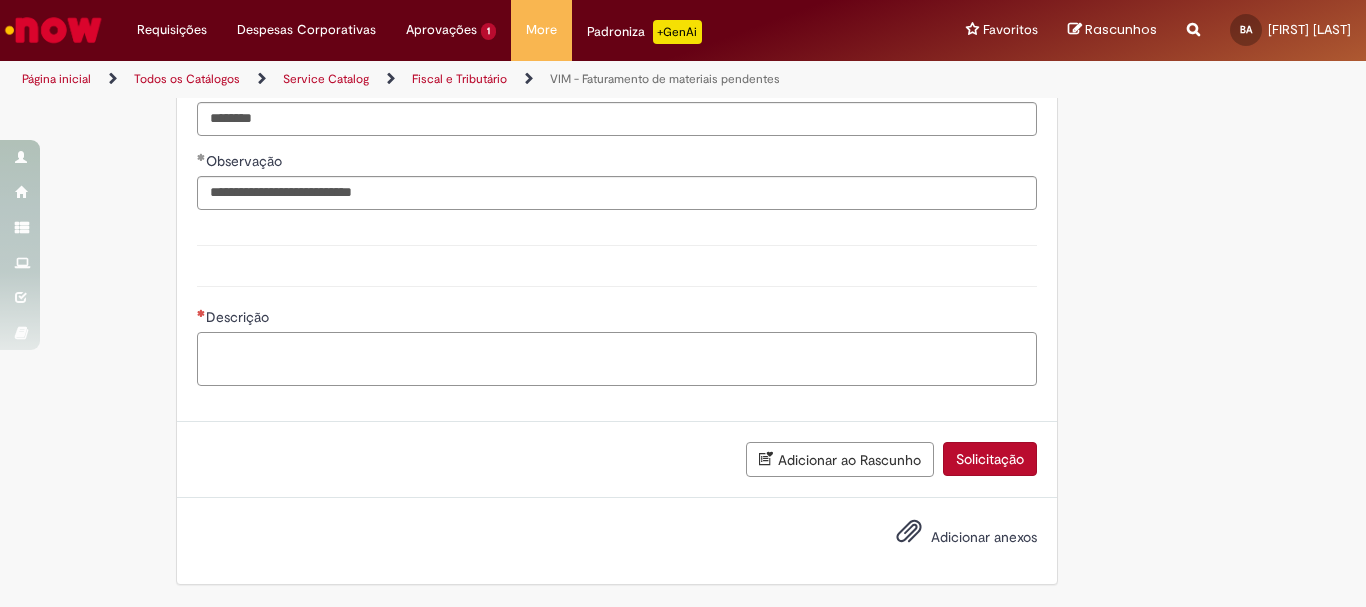 click on "Descrição" at bounding box center (617, 359) 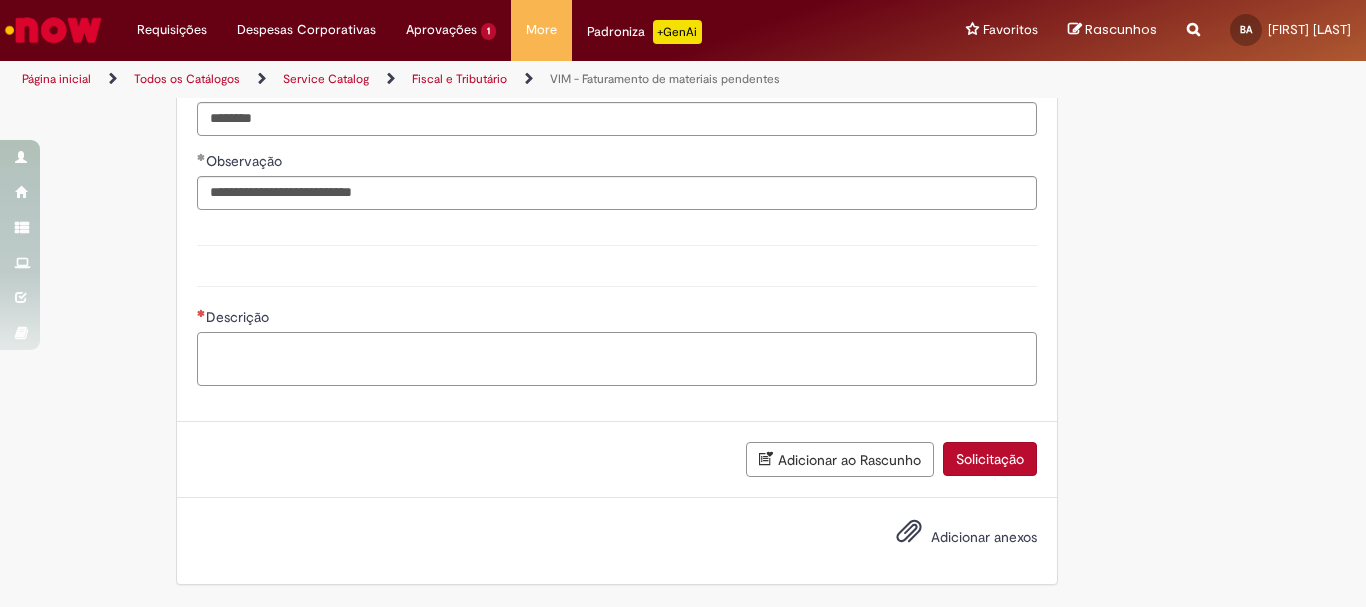 click on "Descrição" at bounding box center [617, 359] 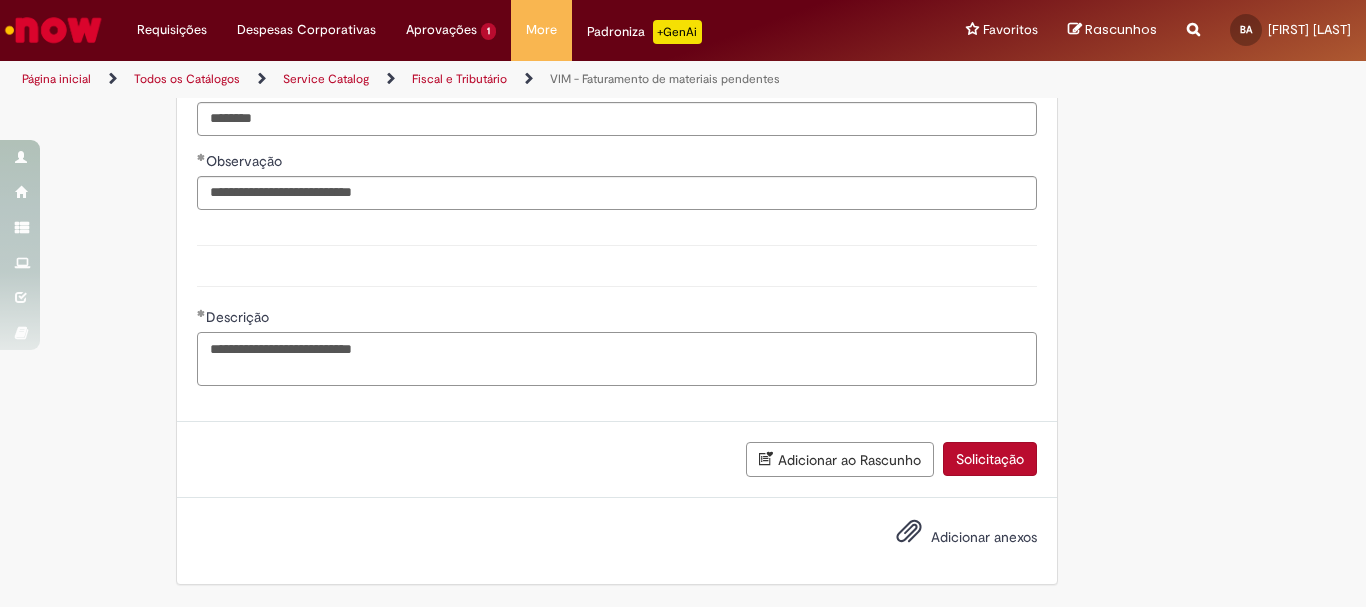 click on "**********" at bounding box center [617, 359] 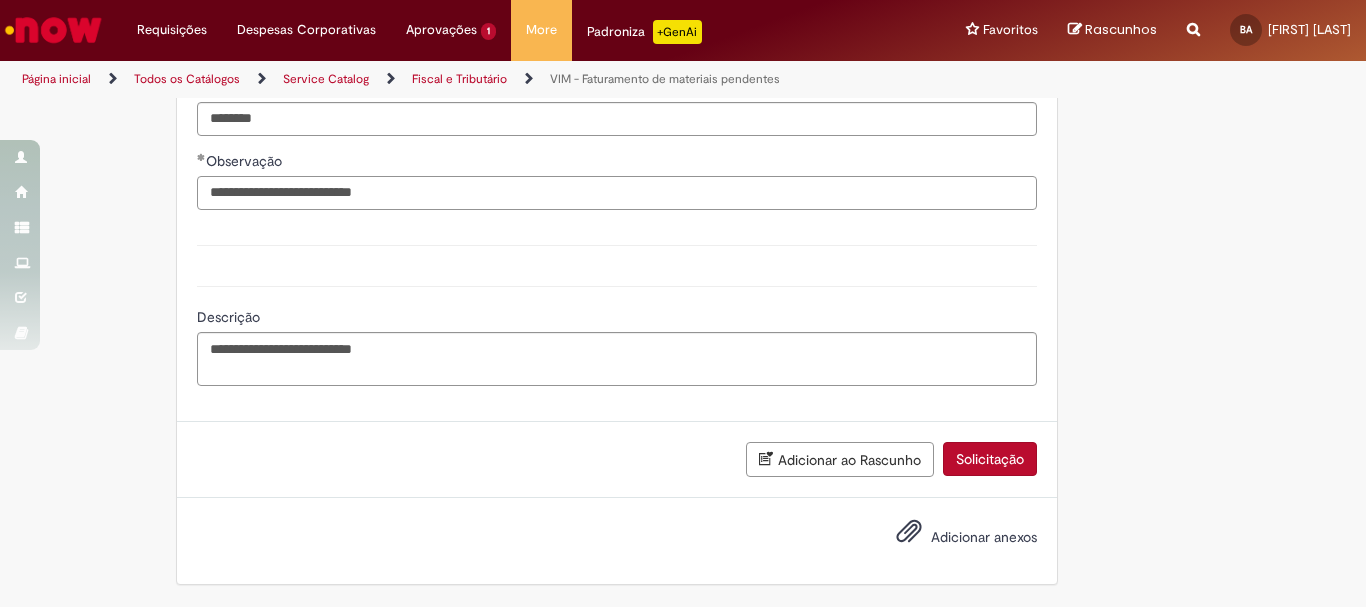drag, startPoint x: 262, startPoint y: 190, endPoint x: 149, endPoint y: 204, distance: 113.86395 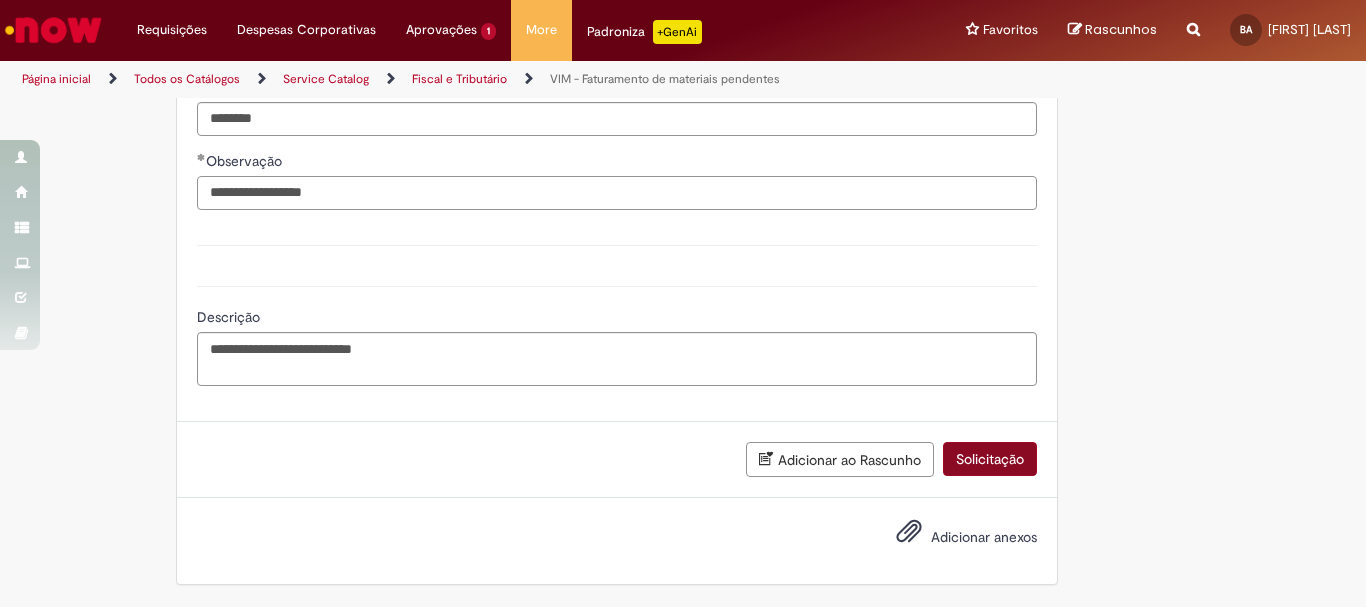 type on "**********" 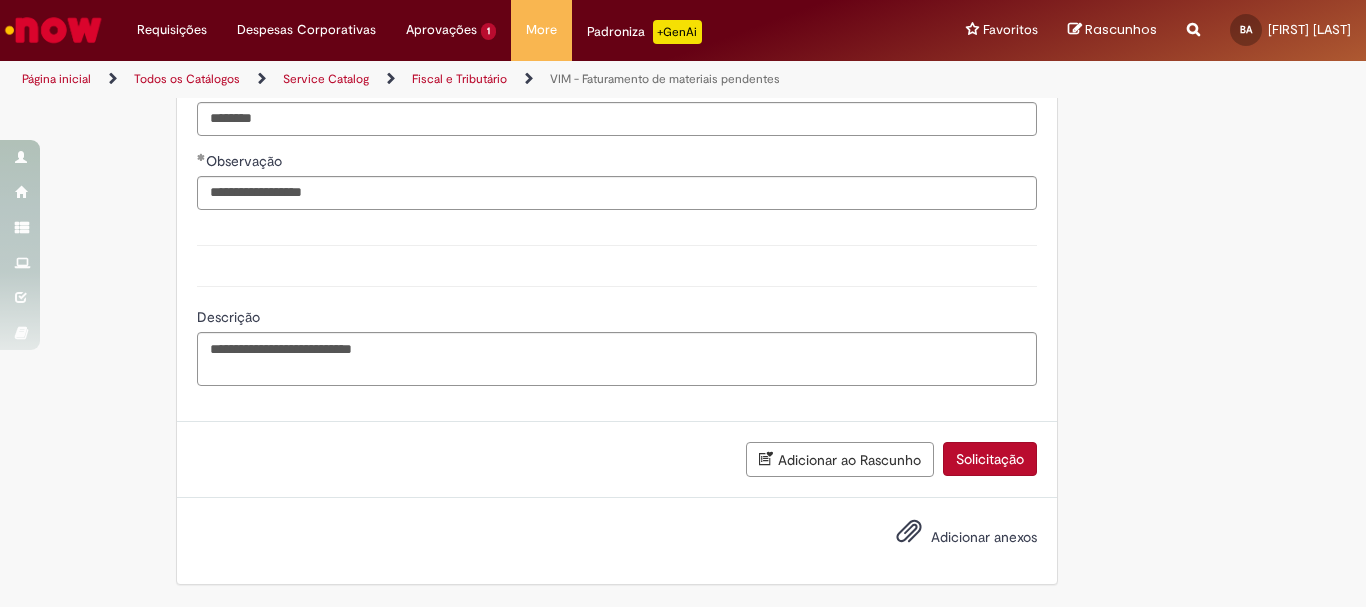 click on "Solicitação" at bounding box center (990, 459) 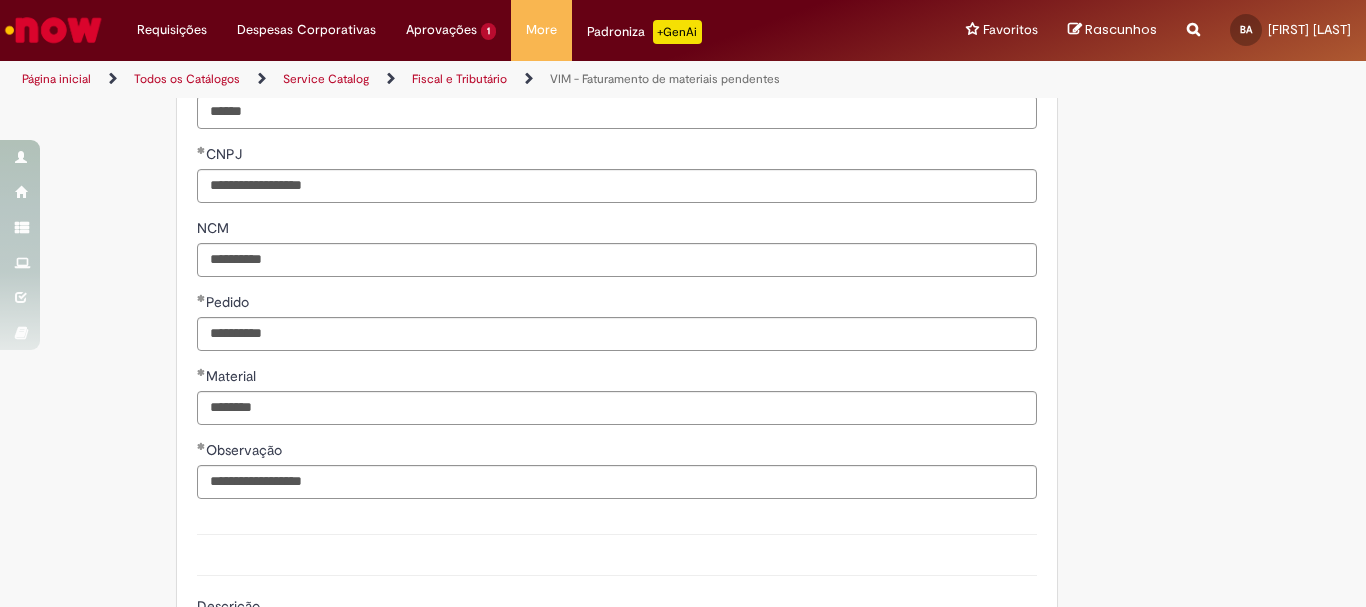 scroll, scrollTop: 610, scrollLeft: 0, axis: vertical 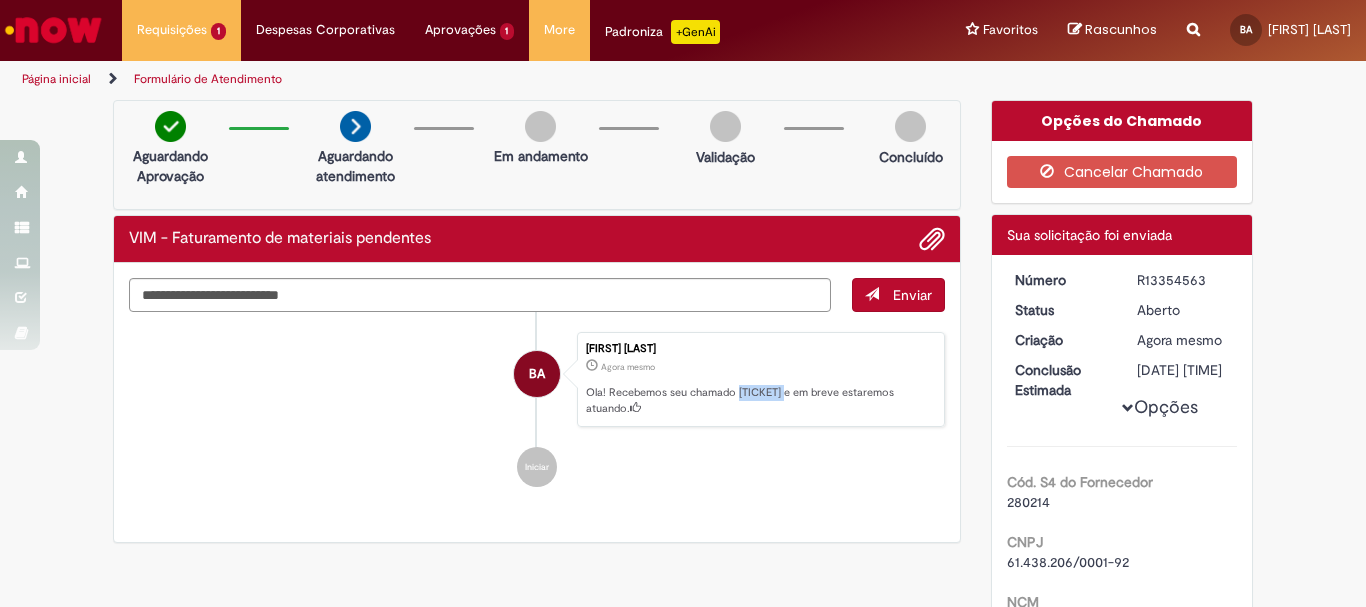 drag, startPoint x: 730, startPoint y: 396, endPoint x: 784, endPoint y: 396, distance: 54 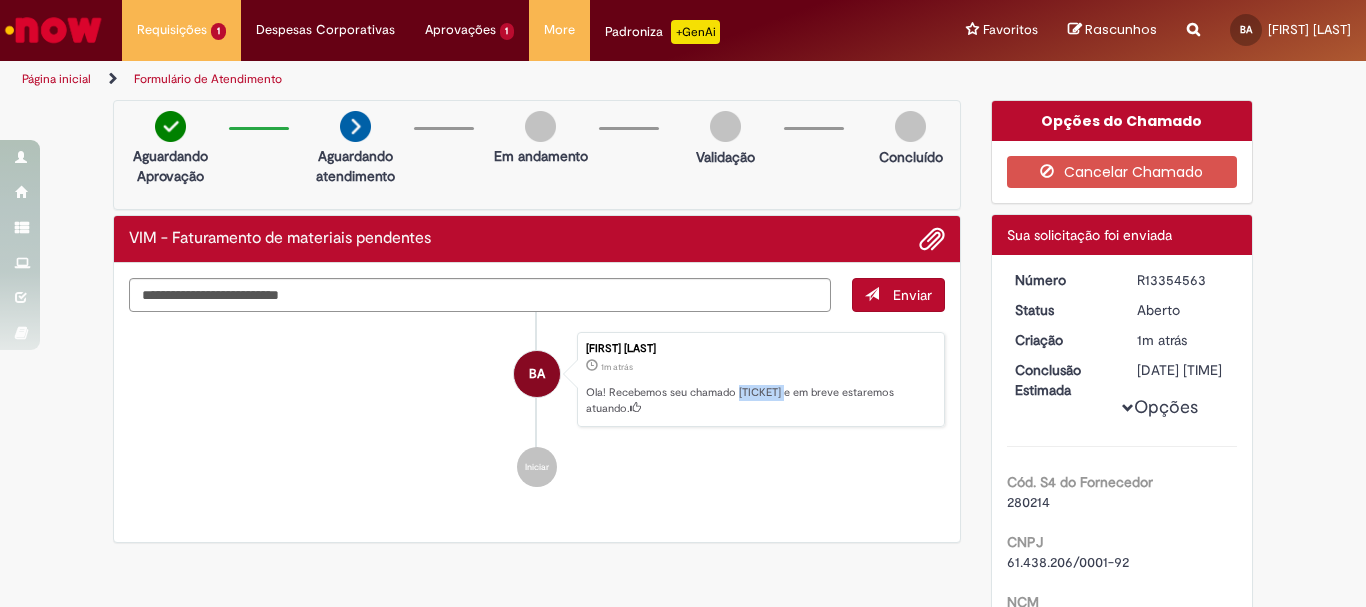 copy on "R13354563" 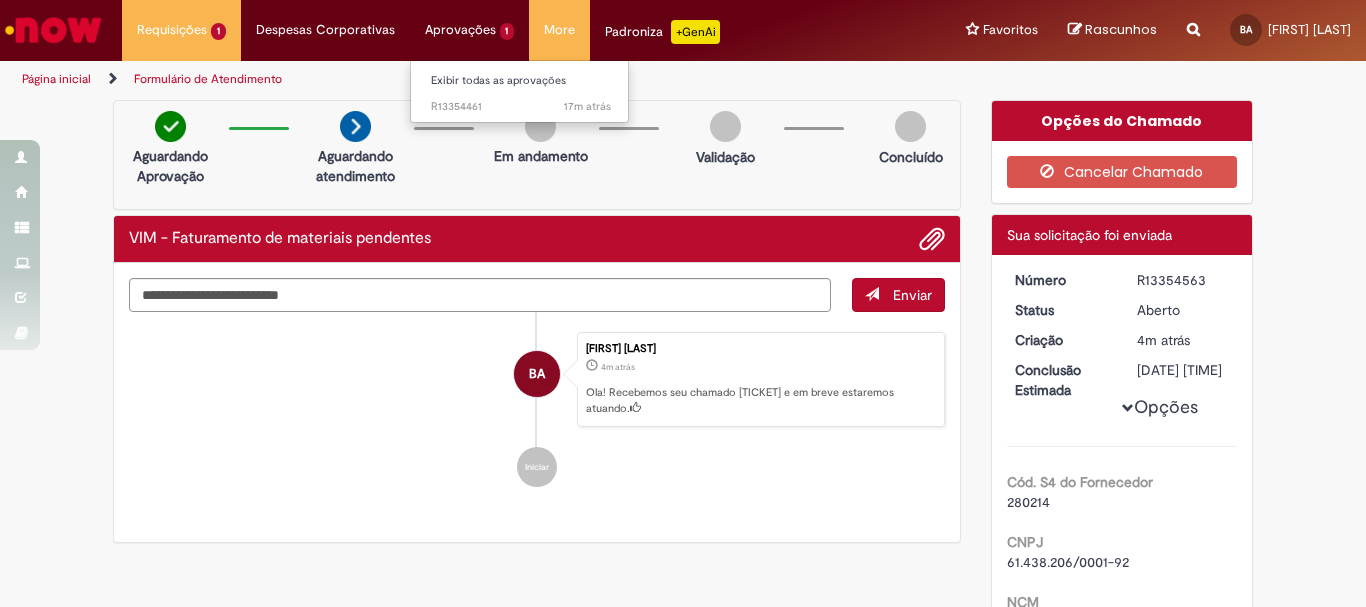 click on "Aprovações   1
Exibir todas as aprovações
17m atrás 17 minutos atrás  [TICKET]" at bounding box center [181, 30] 